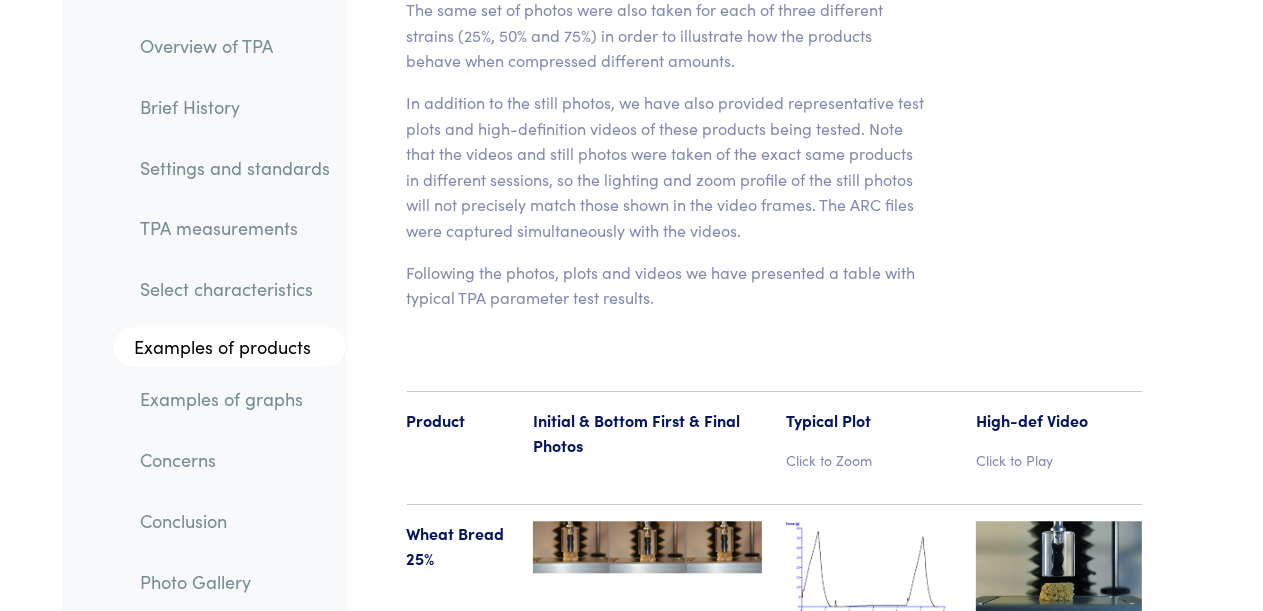 scroll, scrollTop: 23000, scrollLeft: 0, axis: vertical 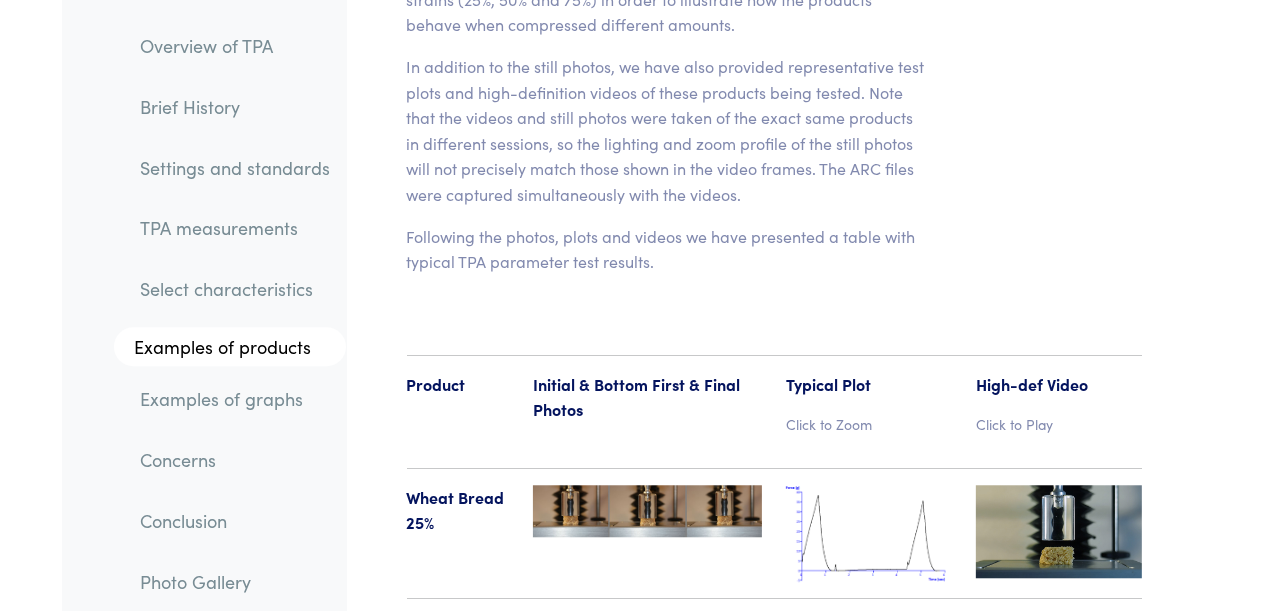 click at bounding box center (1059, 531) 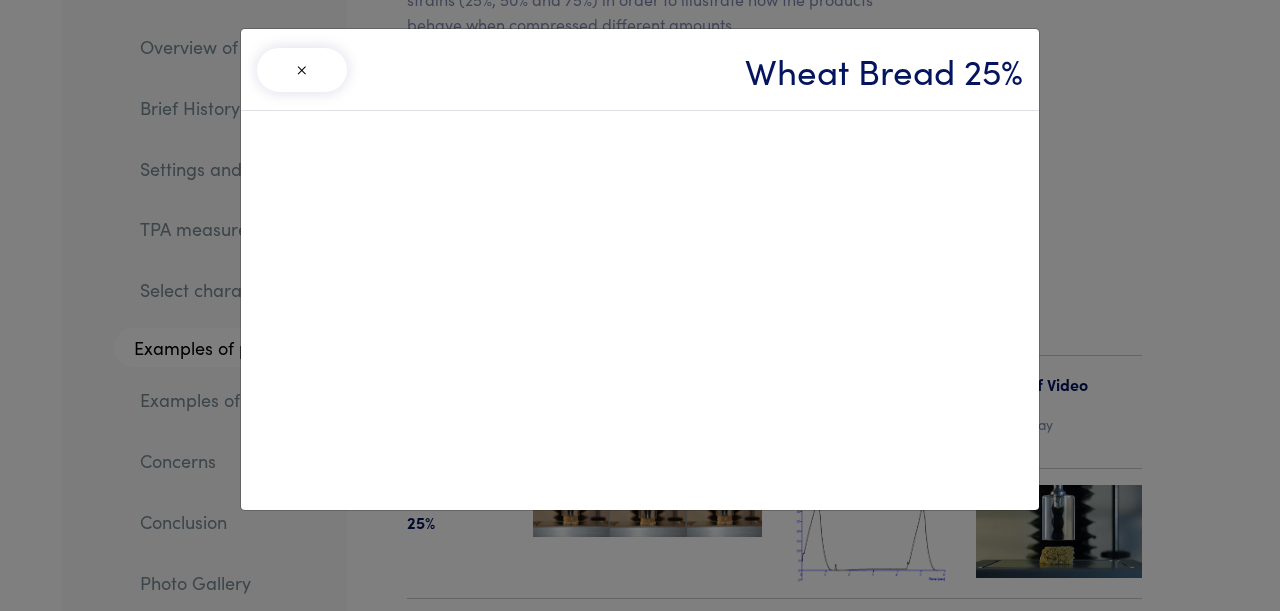 click on "×" at bounding box center [302, 70] 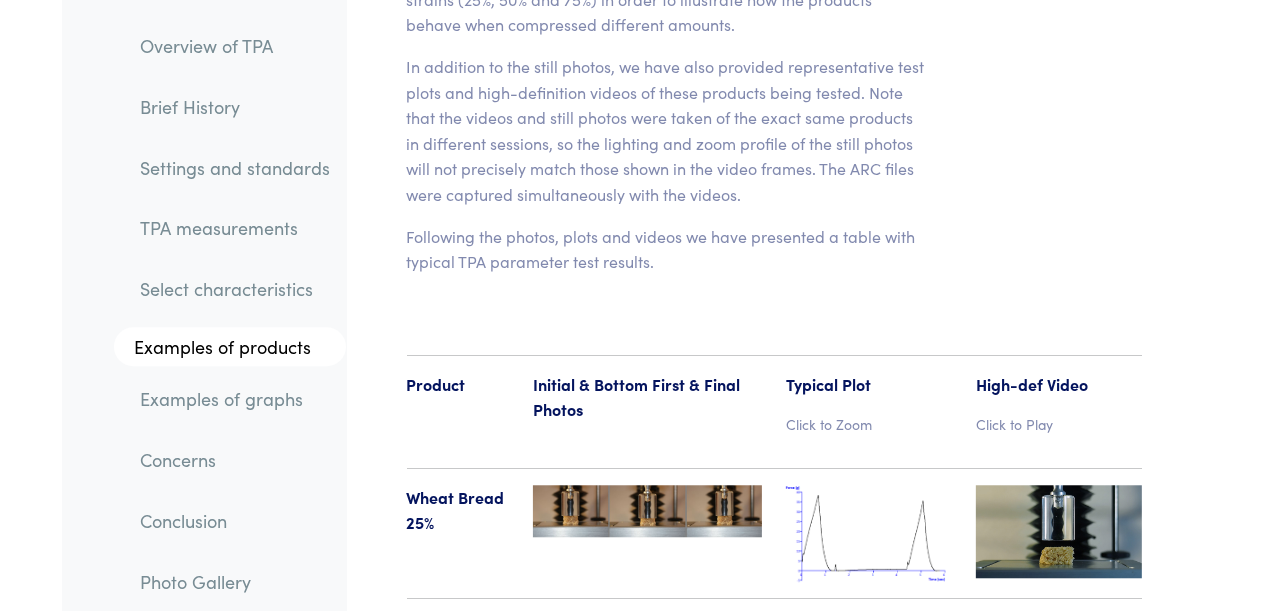 click at bounding box center (1059, 791) 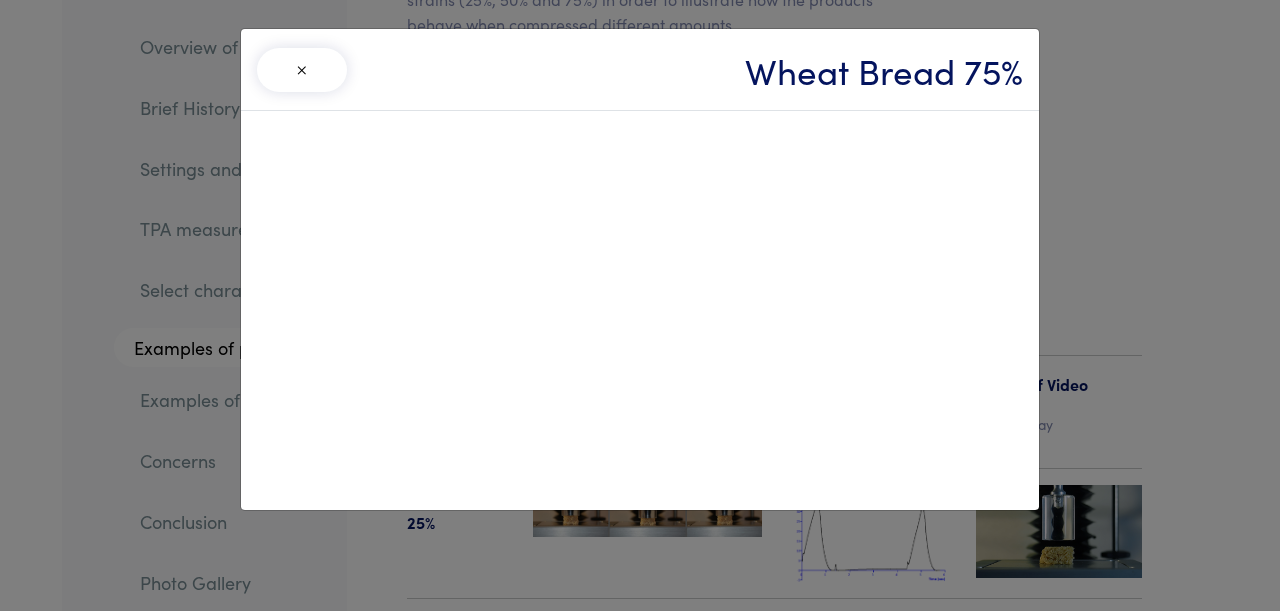 click on "×" at bounding box center (302, 70) 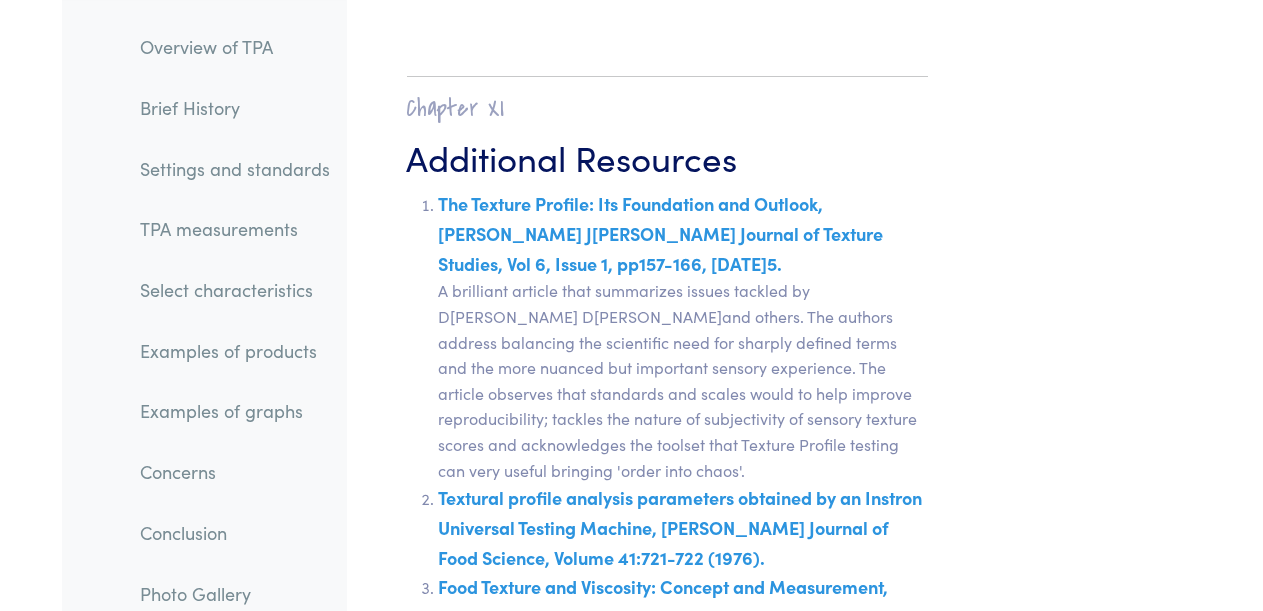 scroll, scrollTop: 37400, scrollLeft: 0, axis: vertical 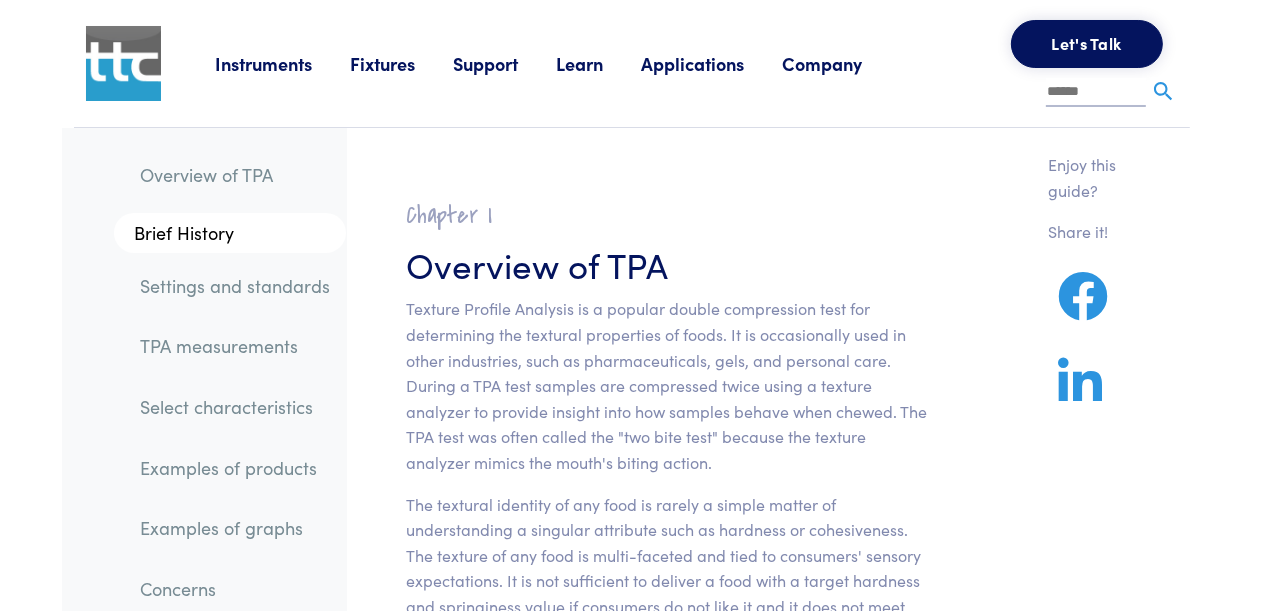 click on "Applications" at bounding box center [711, 63] 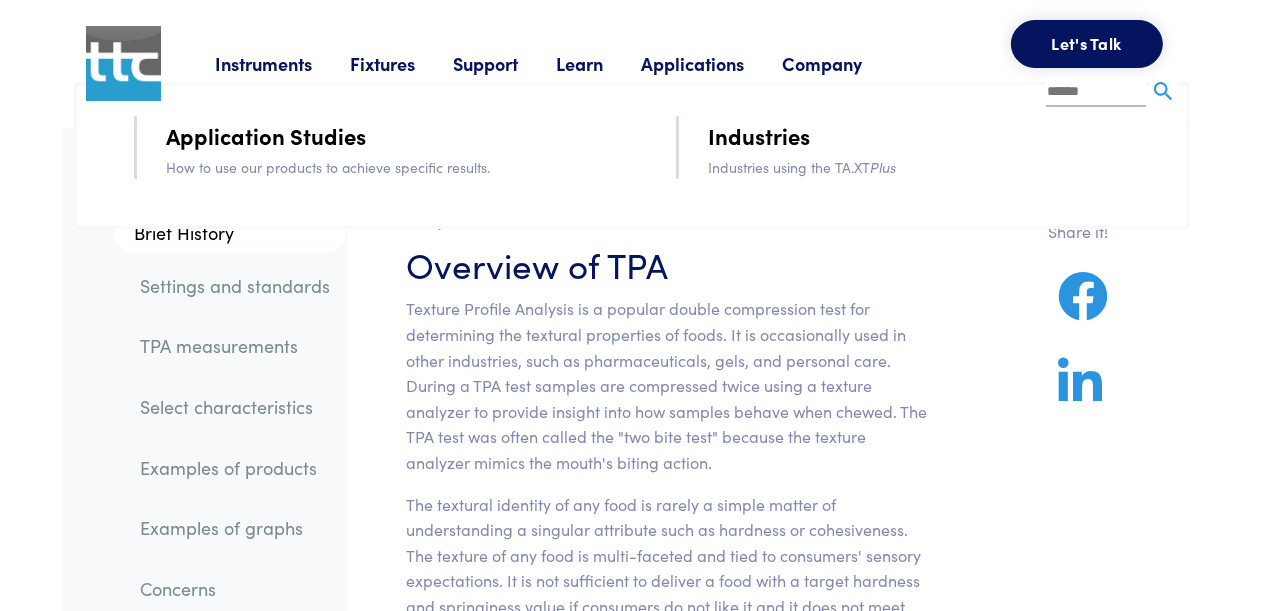 click on "Industries" at bounding box center [760, 135] 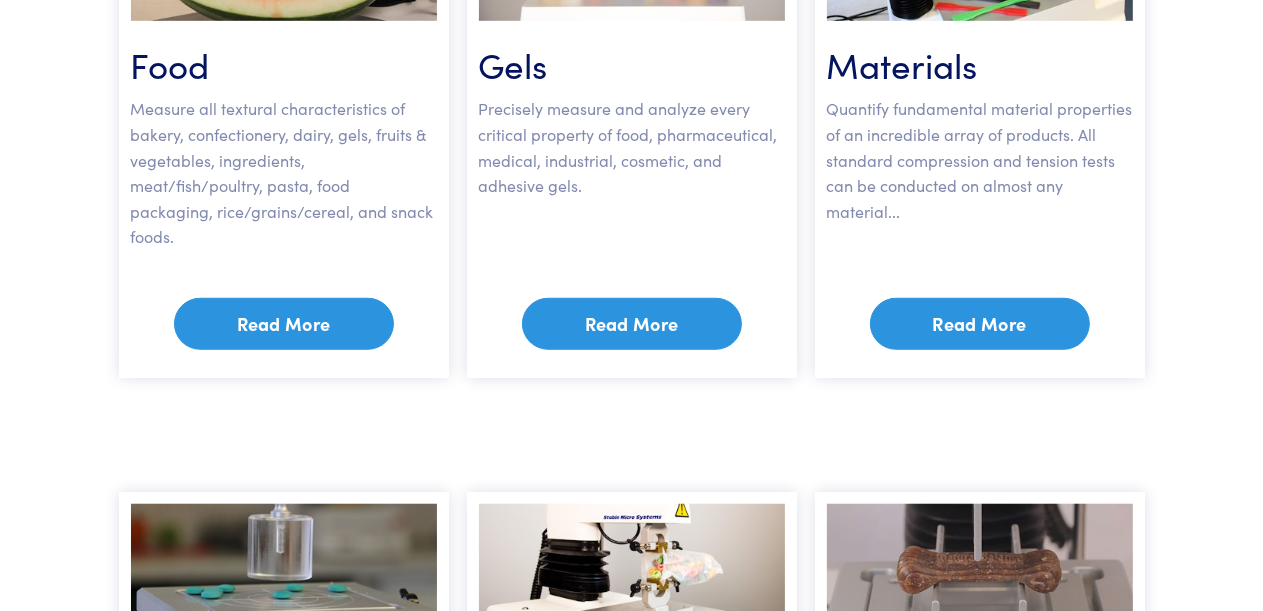 scroll, scrollTop: 1300, scrollLeft: 0, axis: vertical 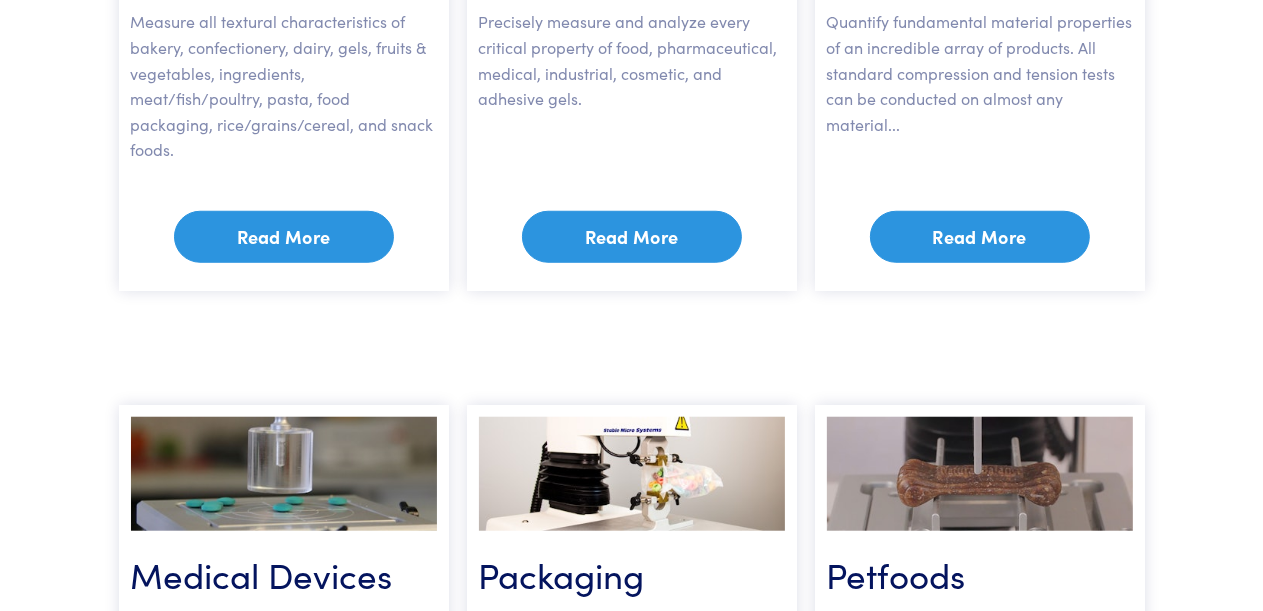 click on "Read More" at bounding box center (284, 237) 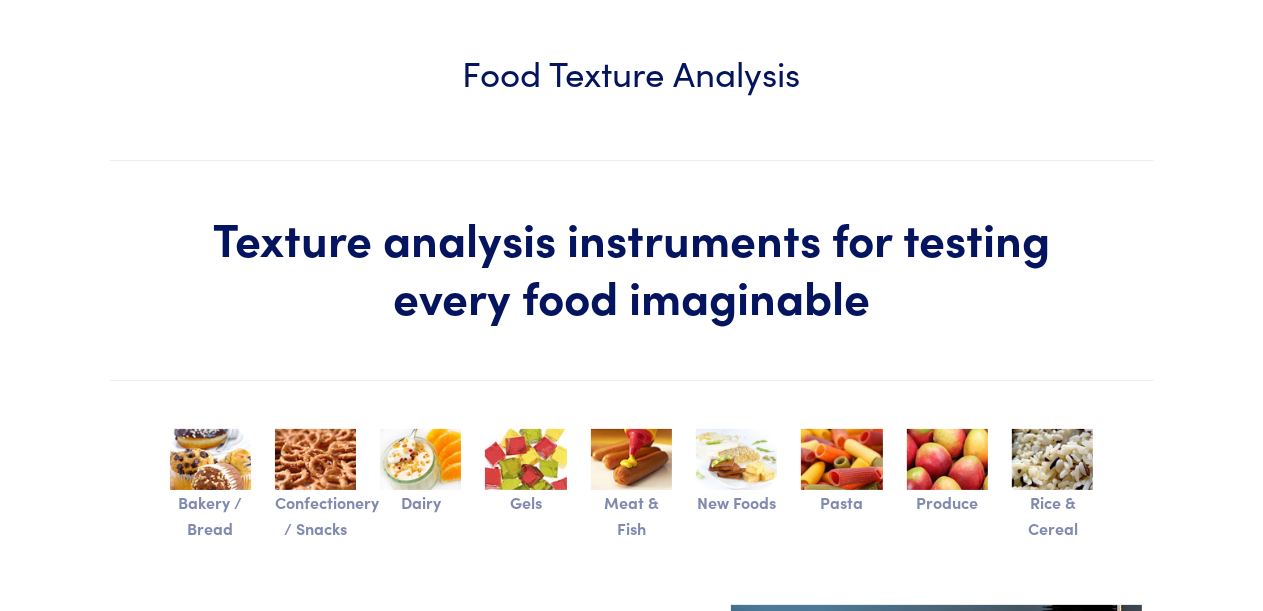 scroll, scrollTop: 300, scrollLeft: 0, axis: vertical 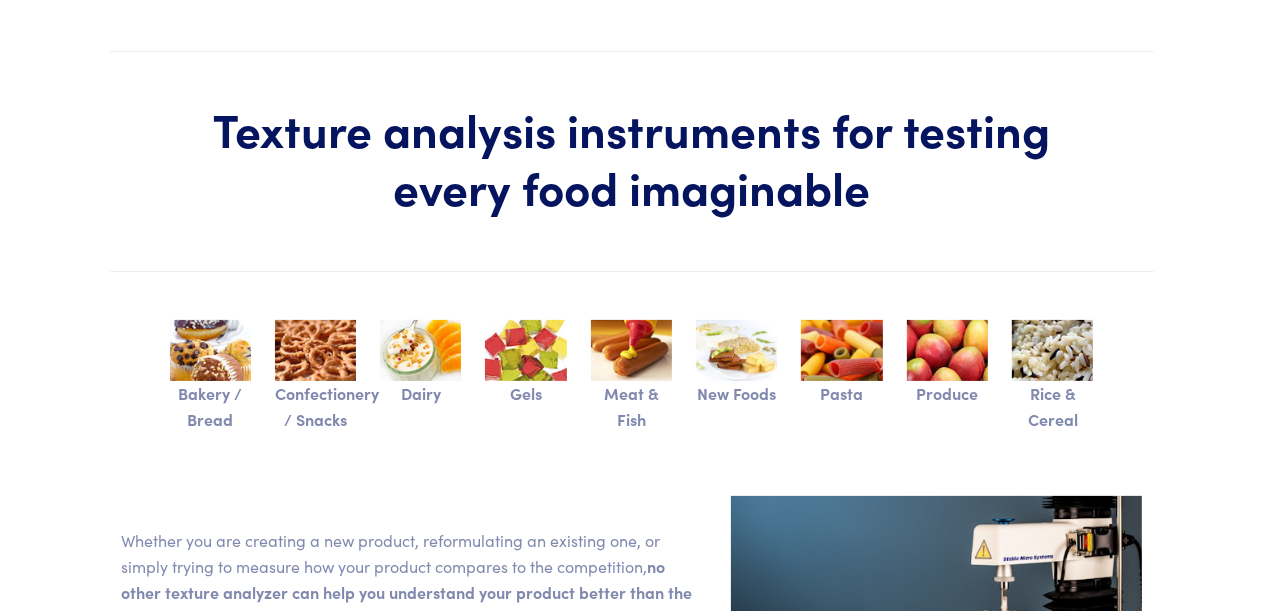 click at bounding box center (631, 350) 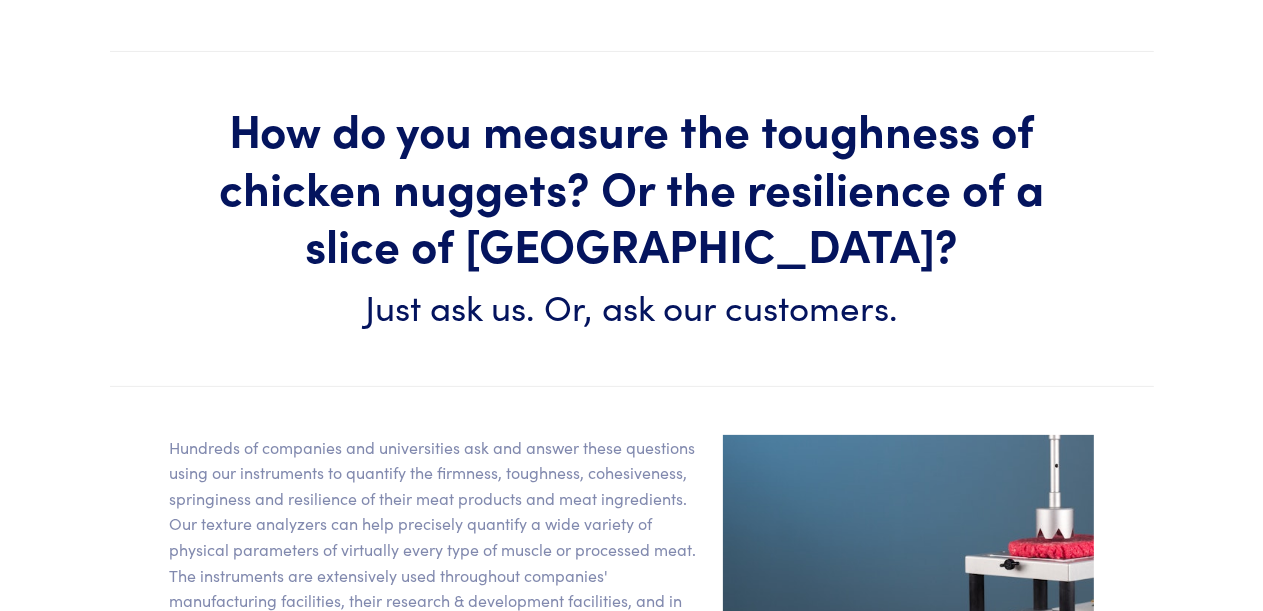 scroll, scrollTop: 0, scrollLeft: 0, axis: both 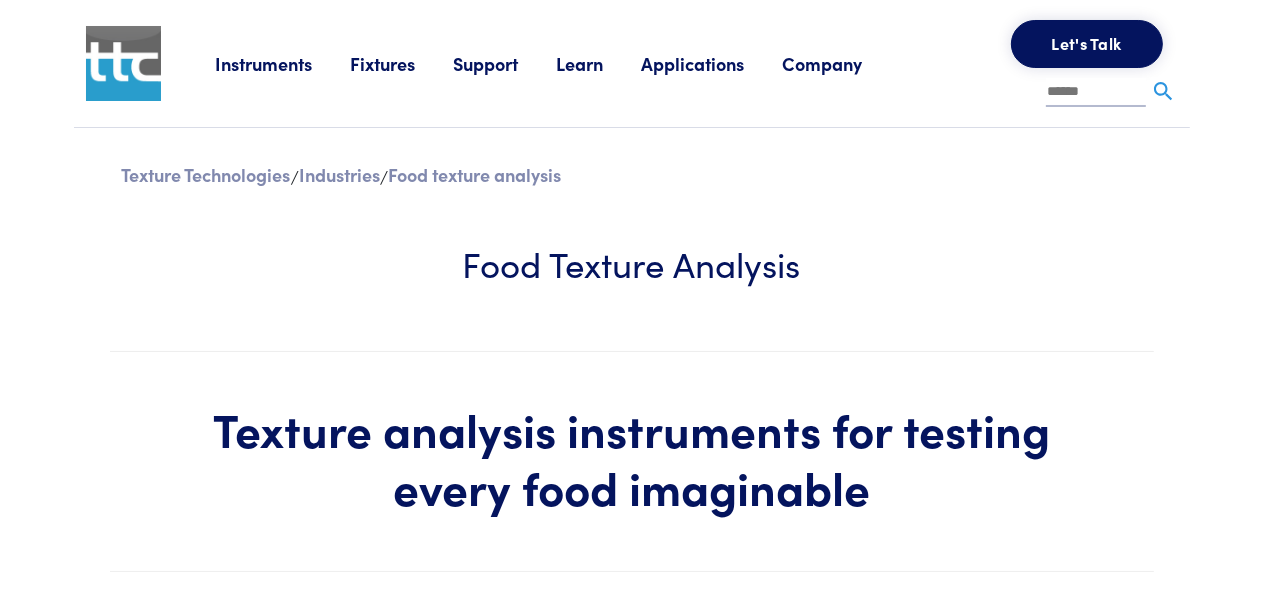 click on "Applications" at bounding box center [711, 63] 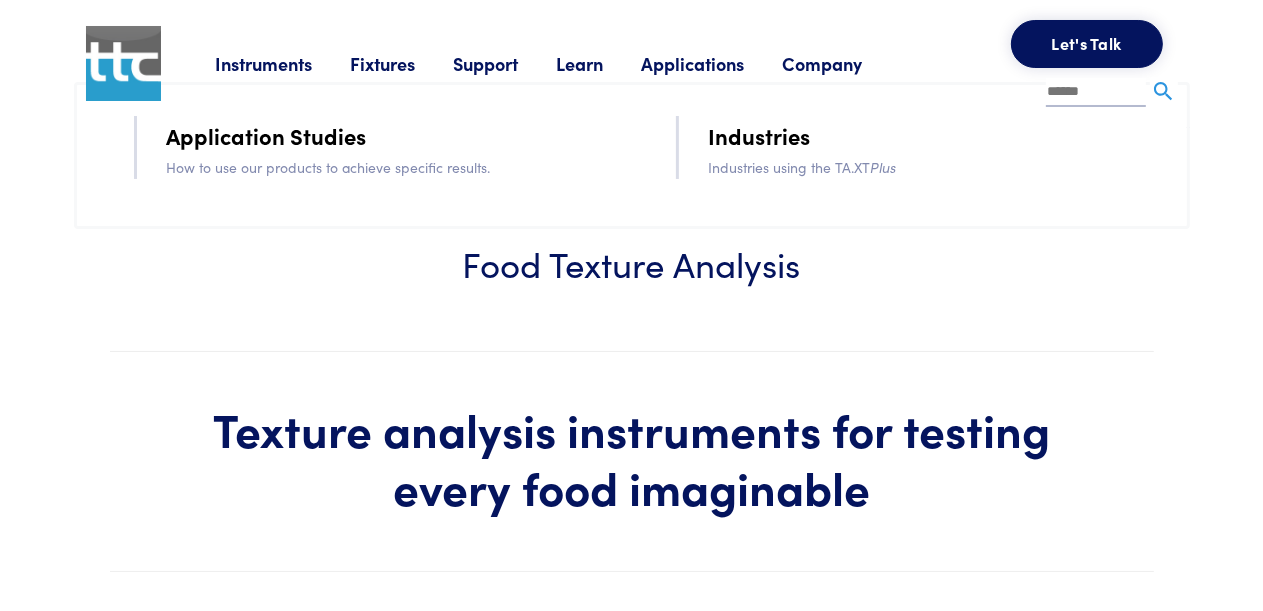 click on "Application Studies" at bounding box center (267, 135) 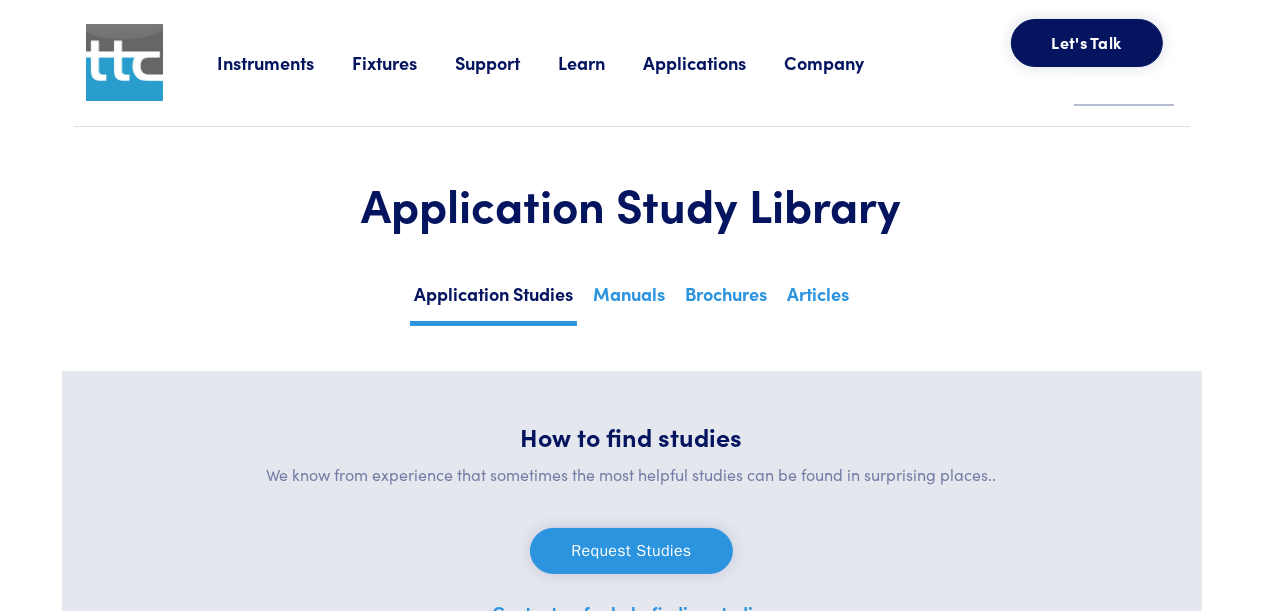 scroll, scrollTop: 0, scrollLeft: 0, axis: both 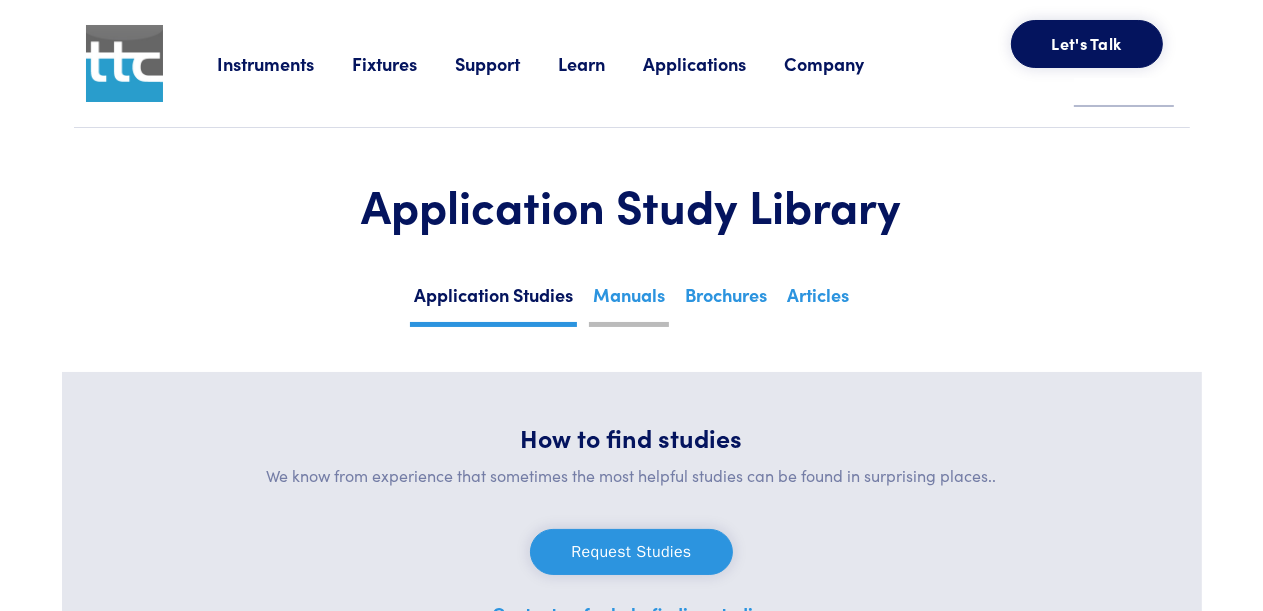 click on "Manuals" at bounding box center [629, 302] 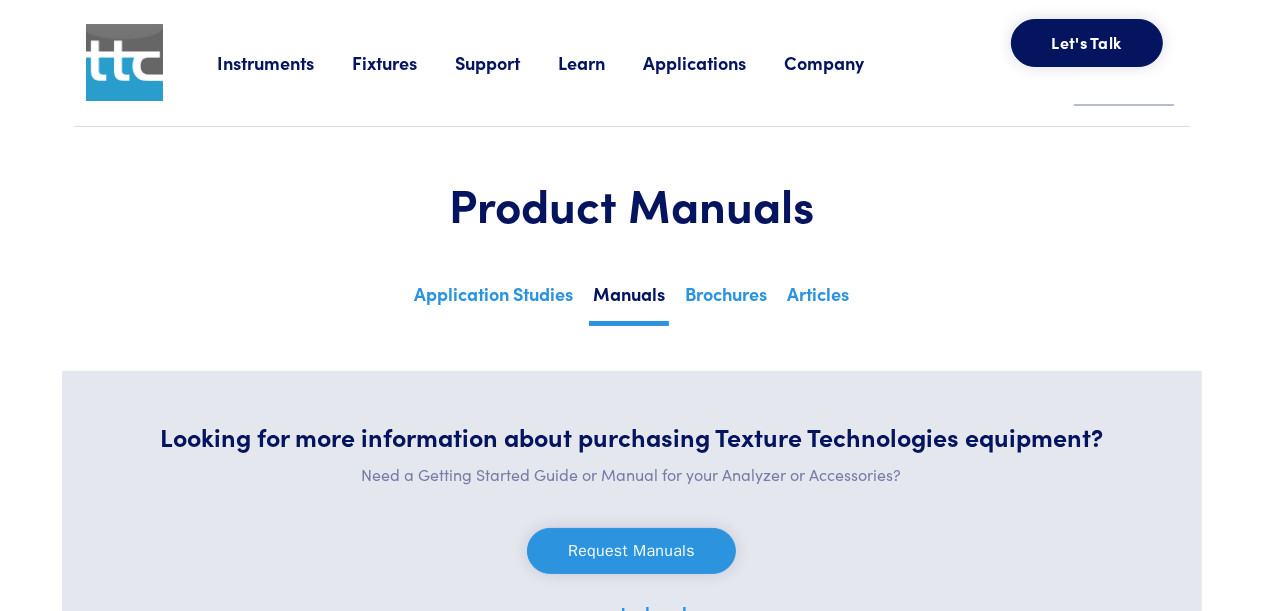 scroll, scrollTop: 0, scrollLeft: 0, axis: both 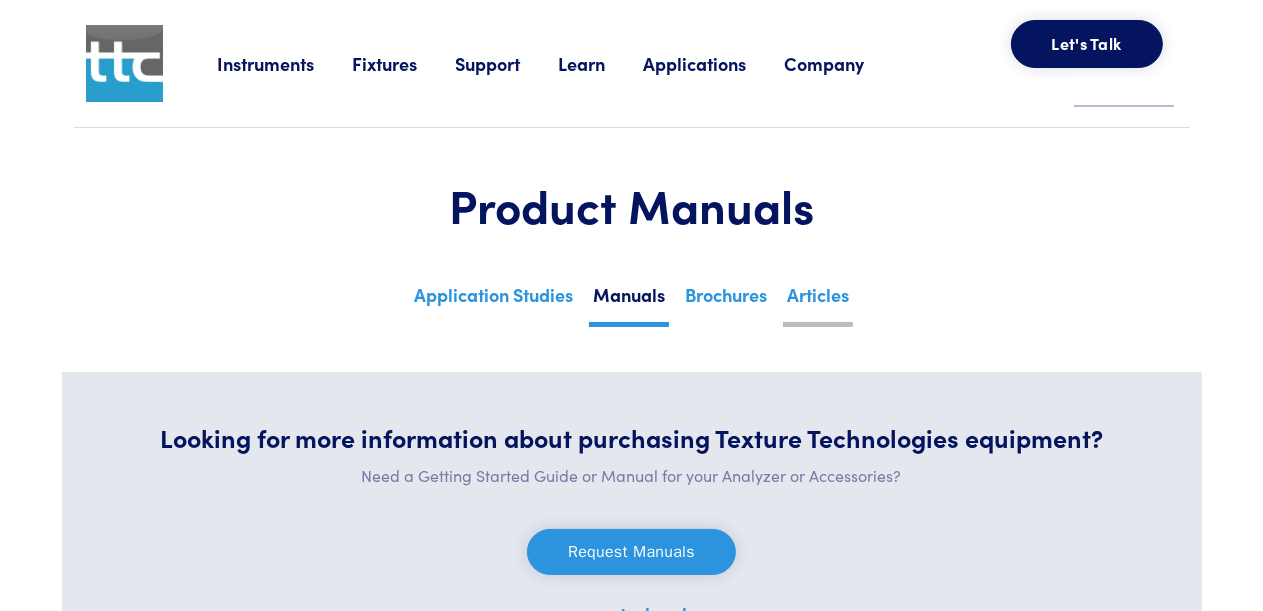 click on "Articles" at bounding box center [818, 302] 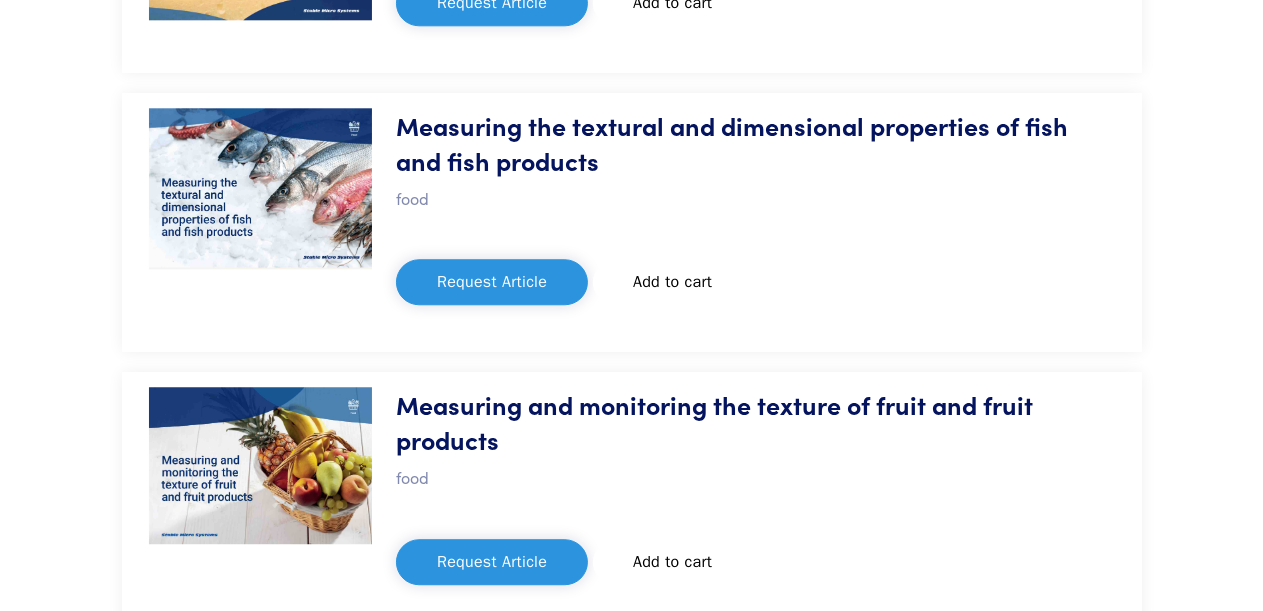 scroll, scrollTop: 4756, scrollLeft: 0, axis: vertical 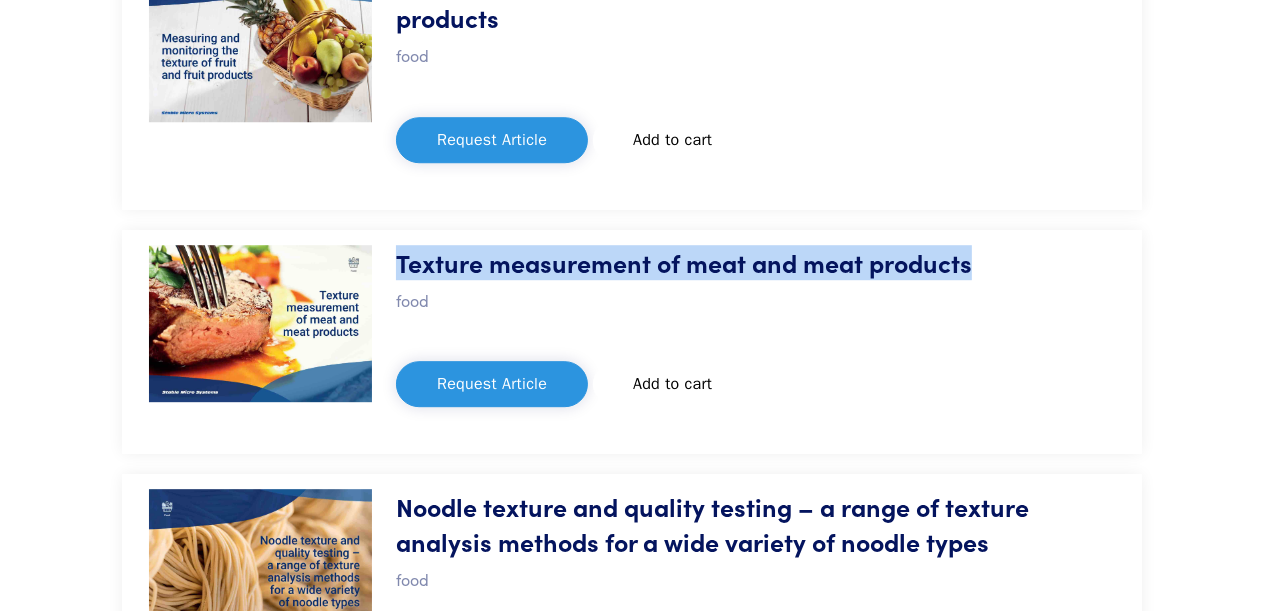 drag, startPoint x: 396, startPoint y: 251, endPoint x: 991, endPoint y: 265, distance: 595.1647 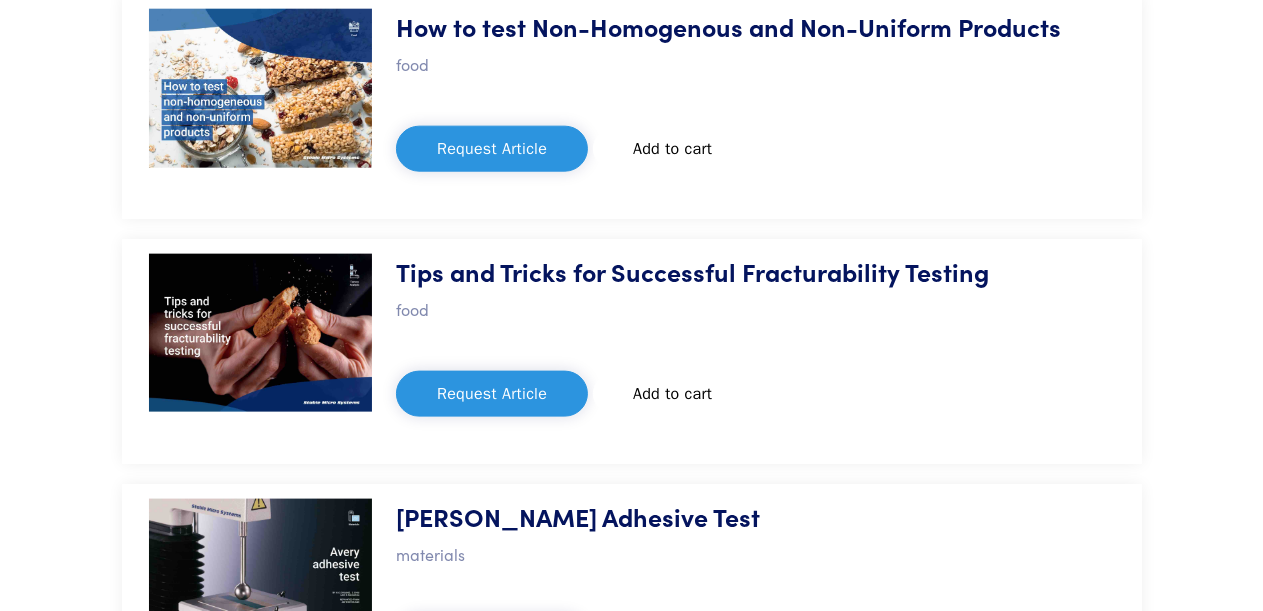 scroll, scrollTop: 8656, scrollLeft: 0, axis: vertical 